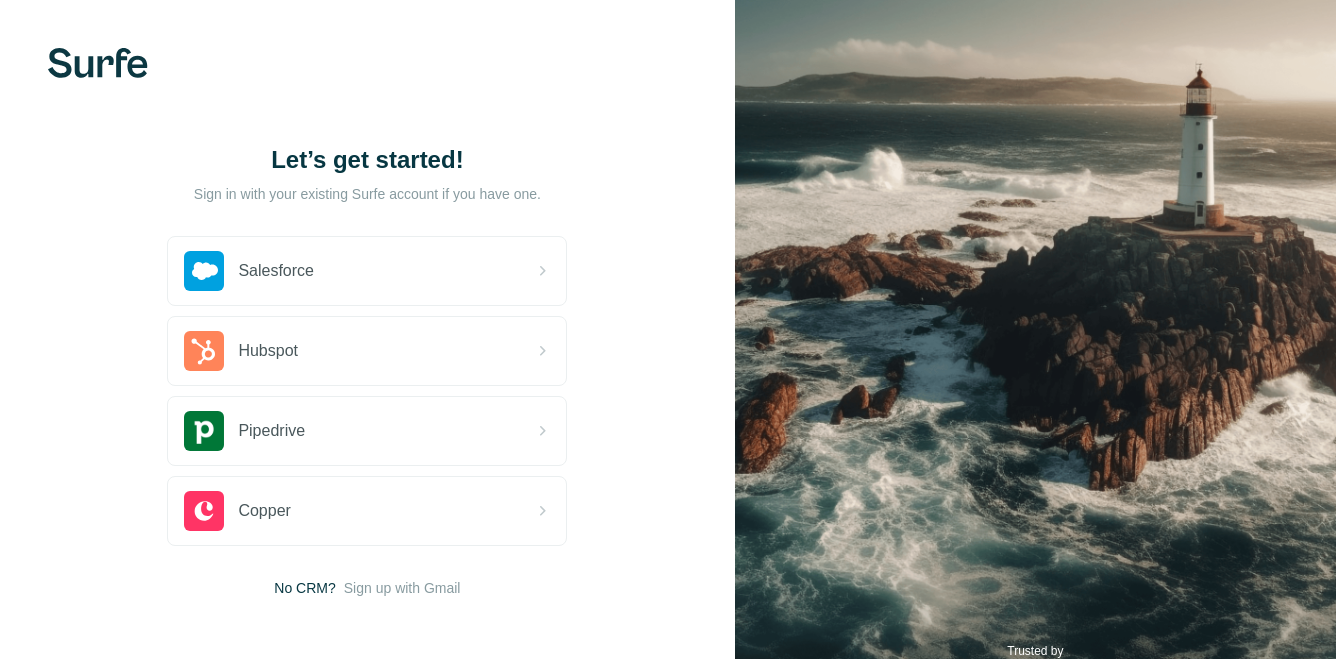 scroll, scrollTop: 0, scrollLeft: 0, axis: both 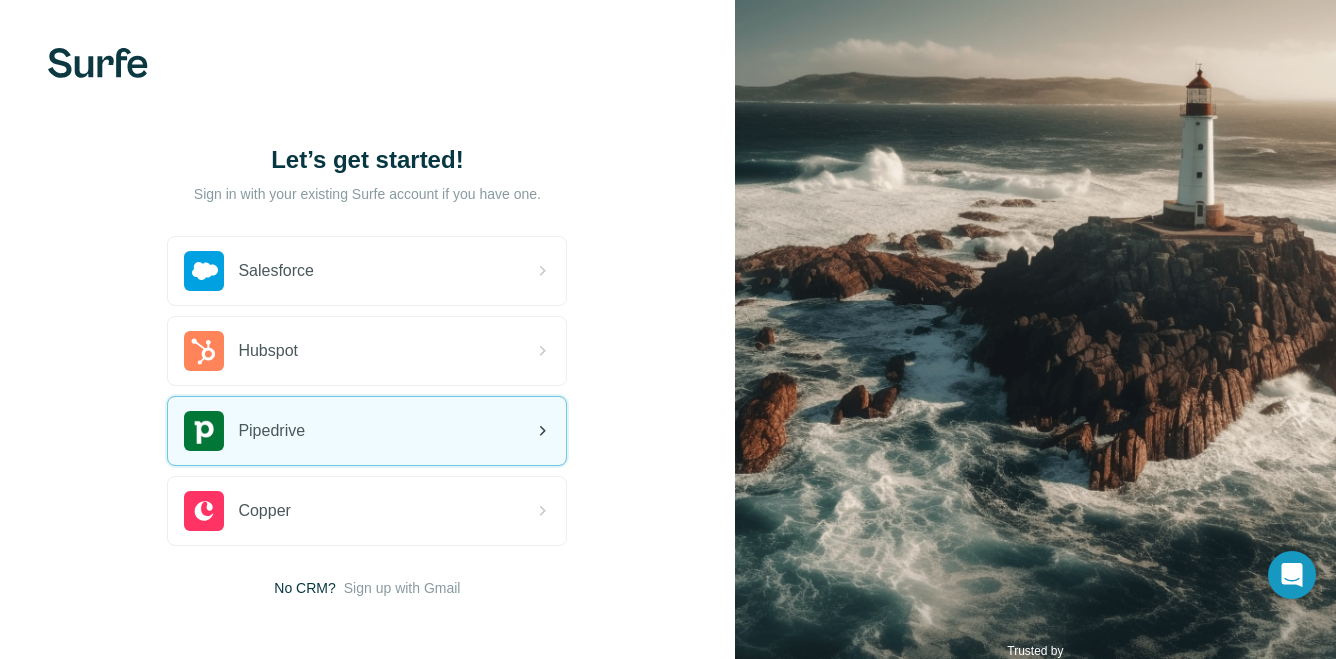 click on "Pipedrive" at bounding box center [367, 431] 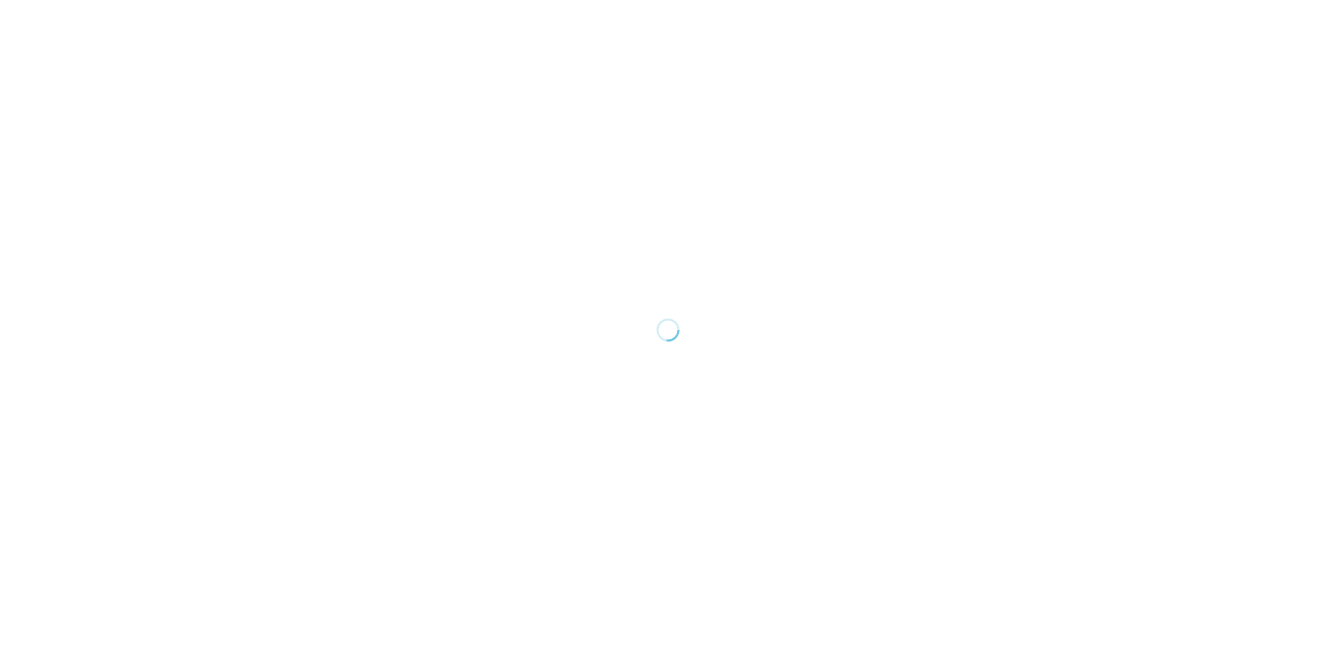 scroll, scrollTop: 0, scrollLeft: 0, axis: both 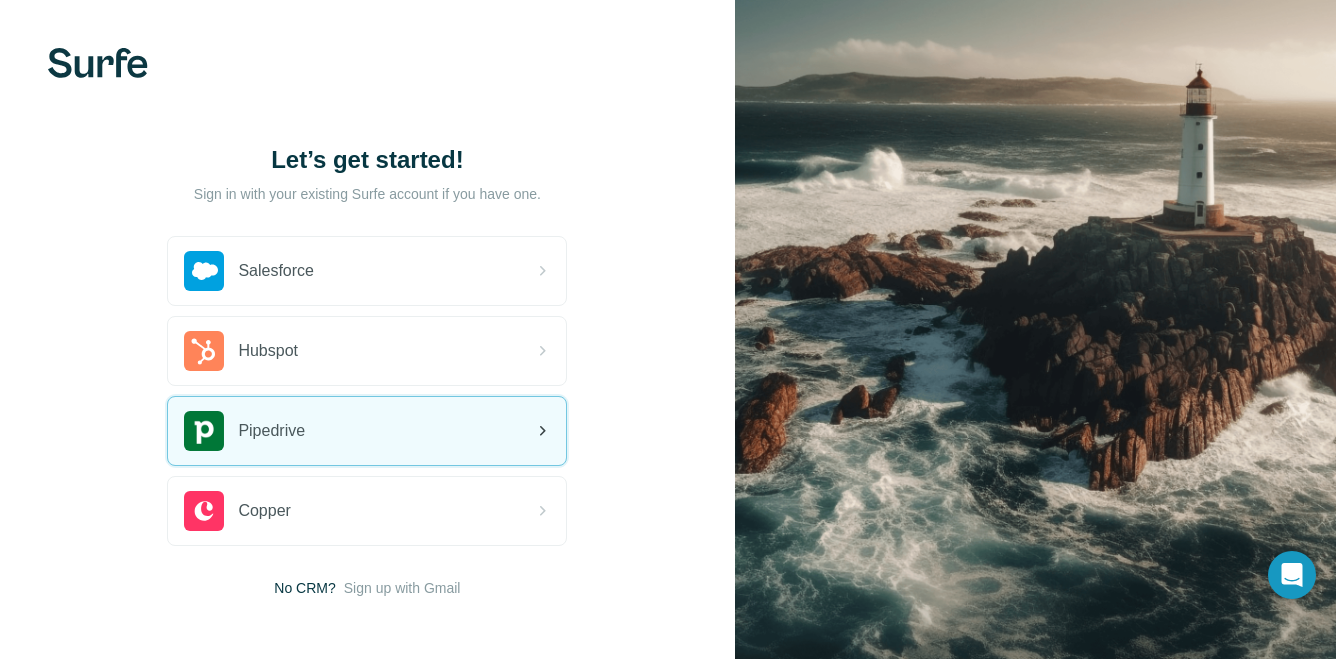 click on "Pipedrive" at bounding box center (367, 431) 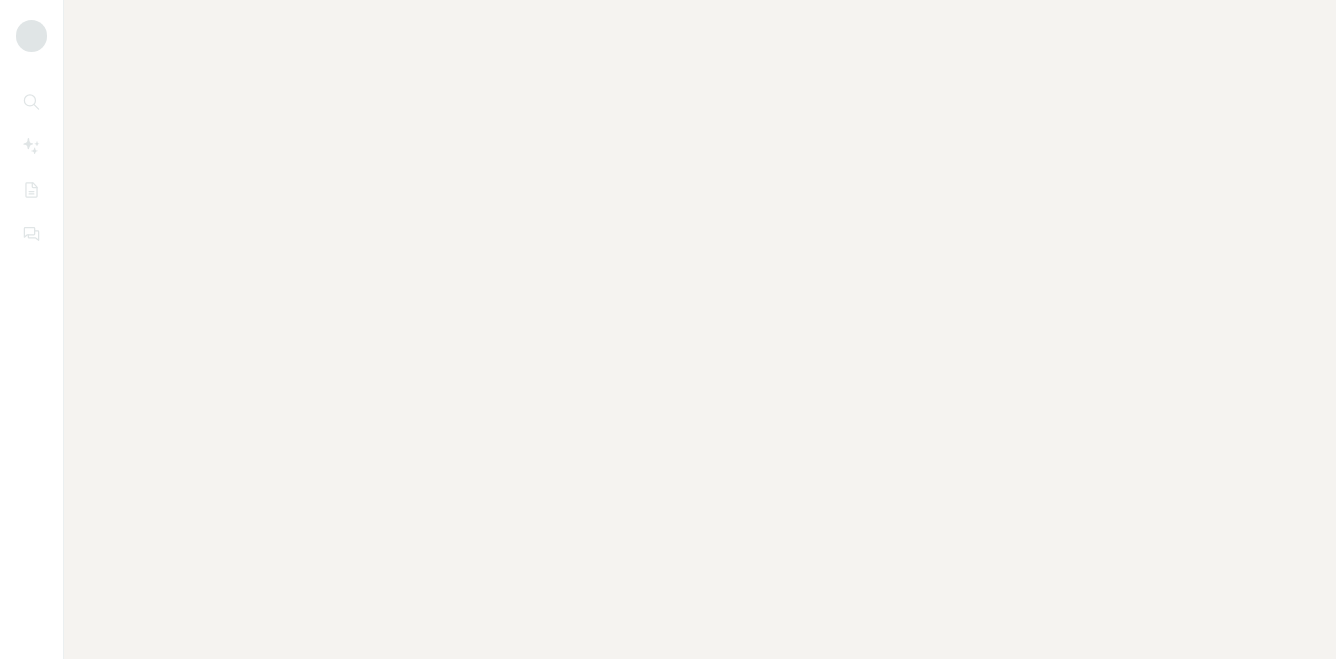 scroll, scrollTop: 0, scrollLeft: 0, axis: both 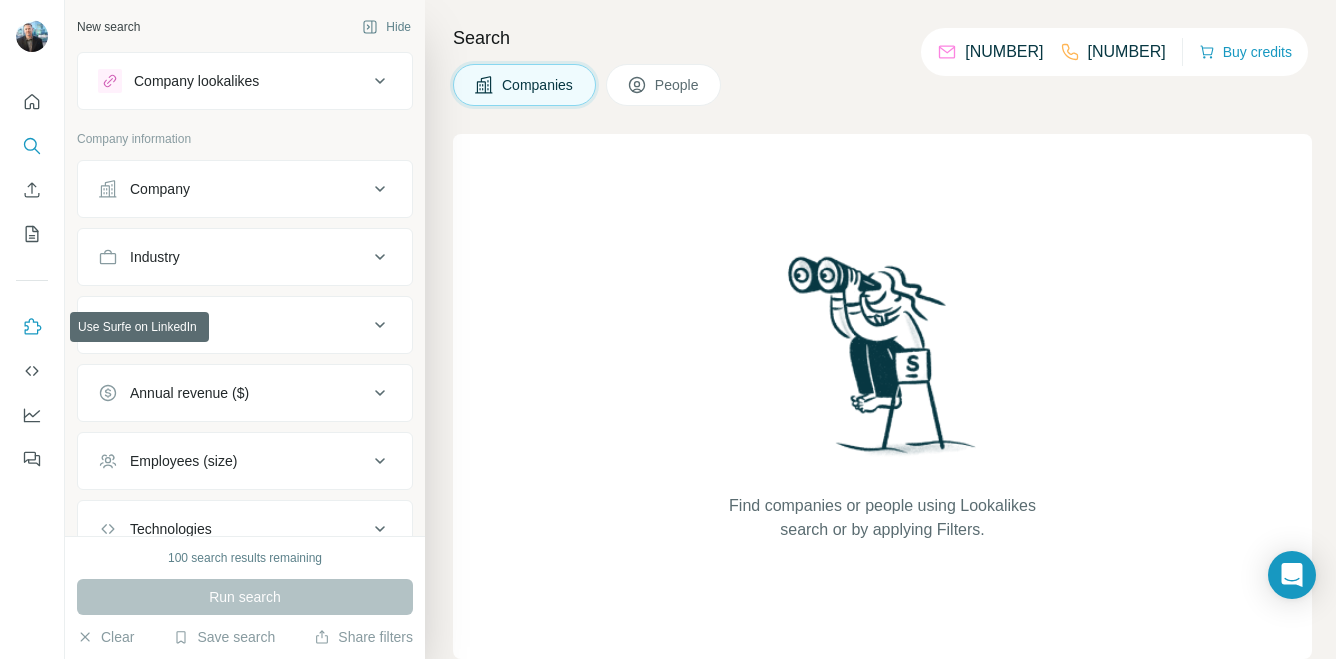 click 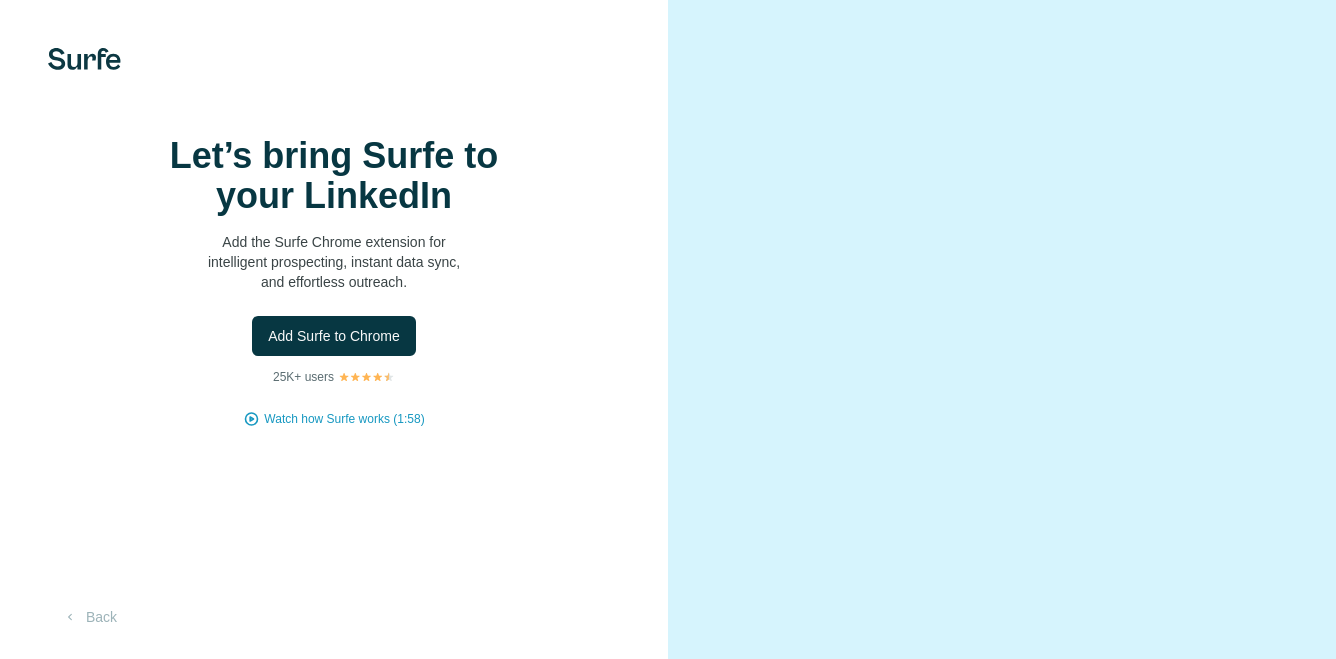 scroll, scrollTop: 0, scrollLeft: 0, axis: both 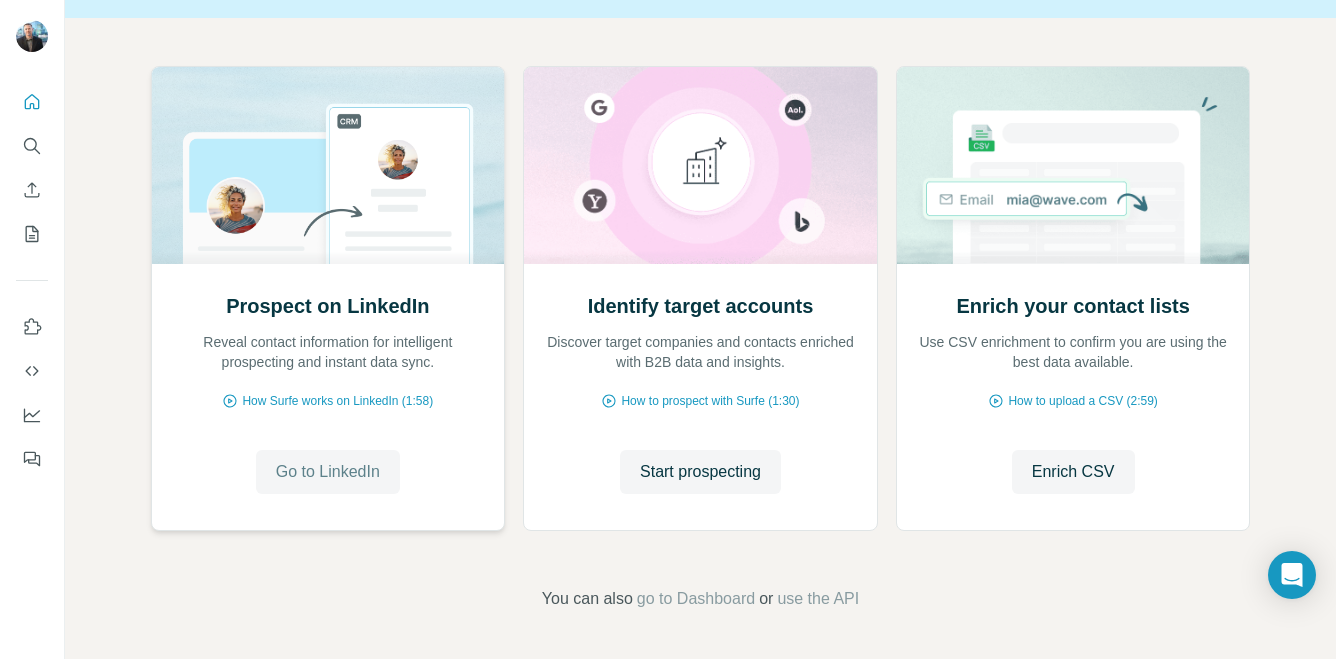click on "Go to LinkedIn" at bounding box center [328, 472] 